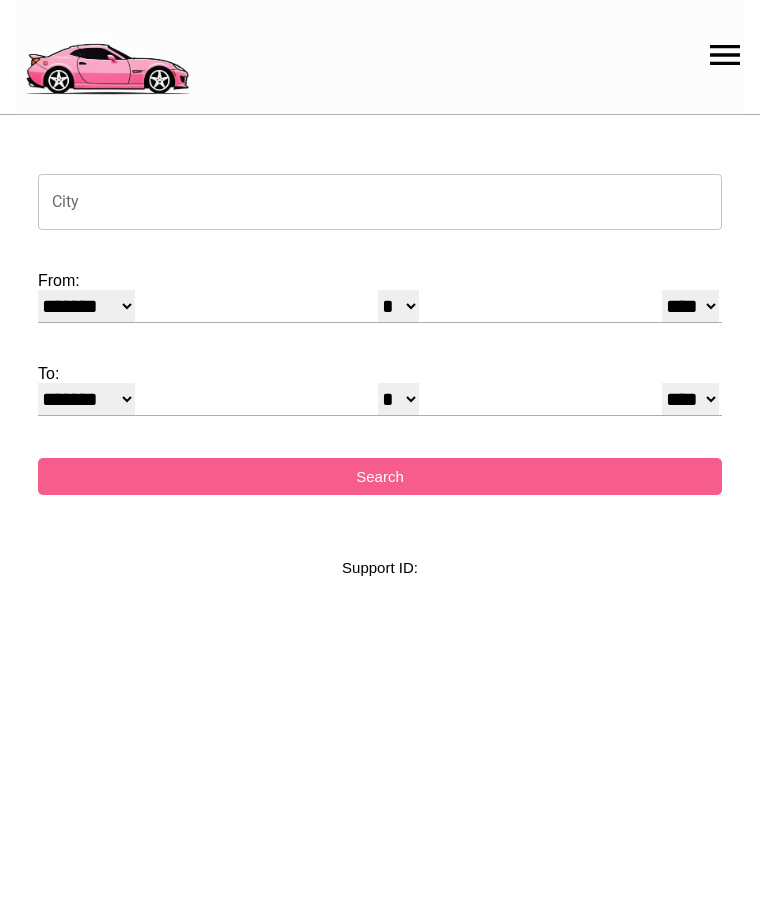 select on "*" 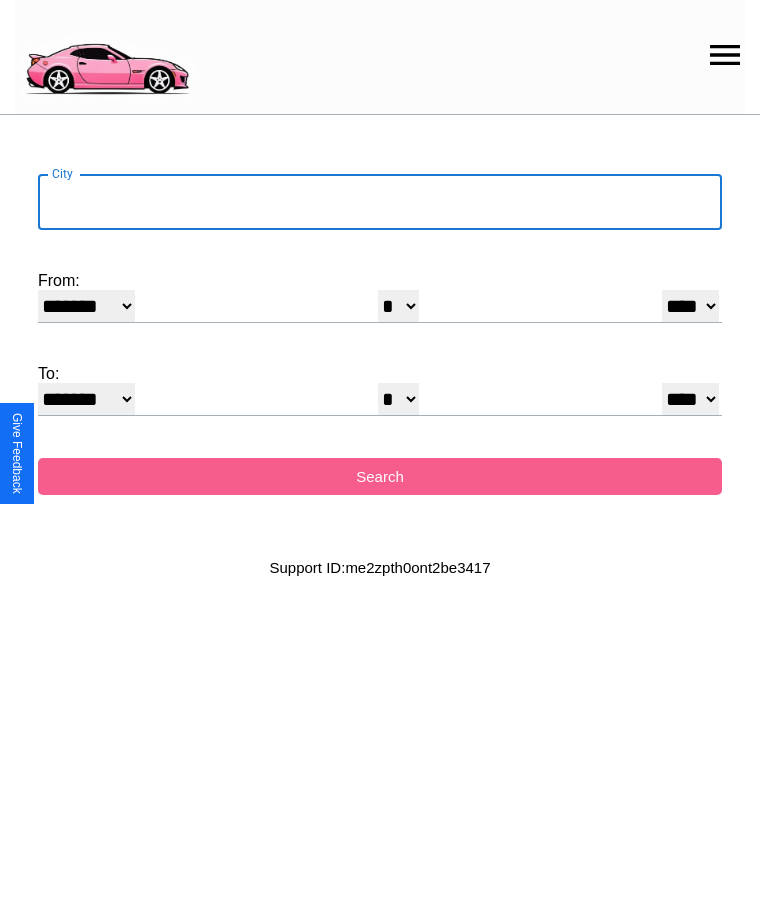 click on "City" at bounding box center [380, 202] 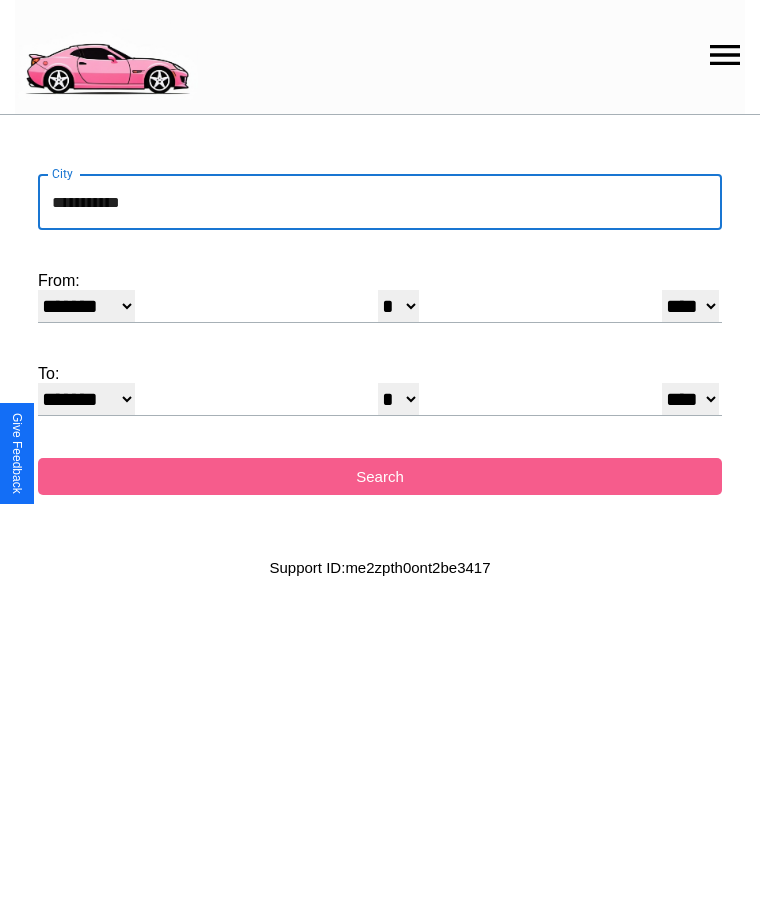 type on "**********" 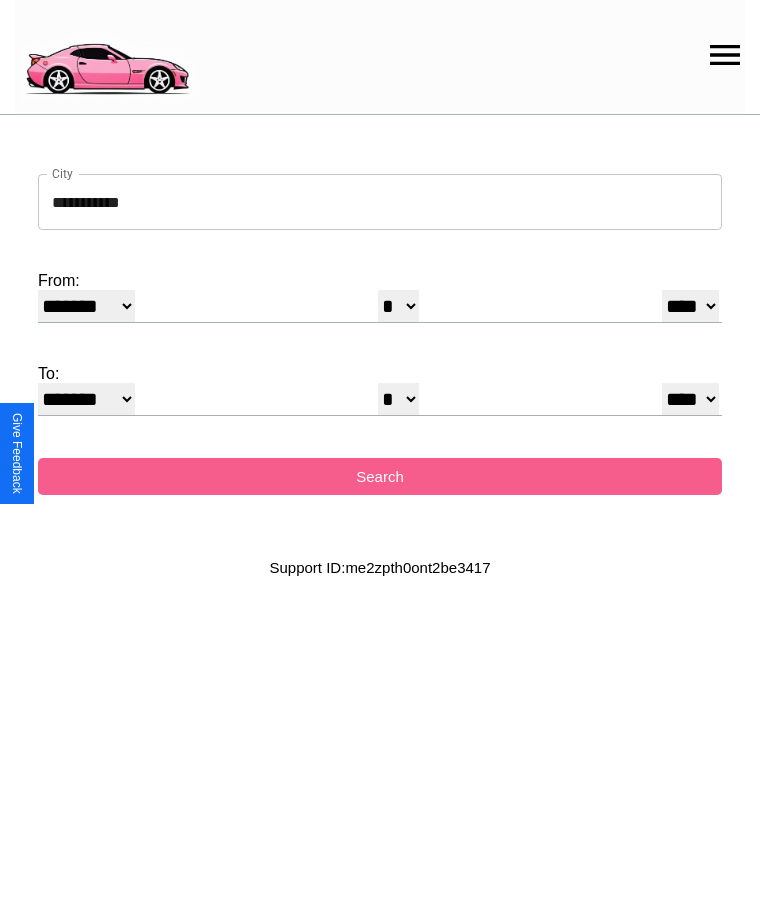 click on "* * * * * * * * * ** ** ** ** ** ** ** ** ** ** ** ** ** ** ** ** ** ** ** ** ** **" at bounding box center [398, 306] 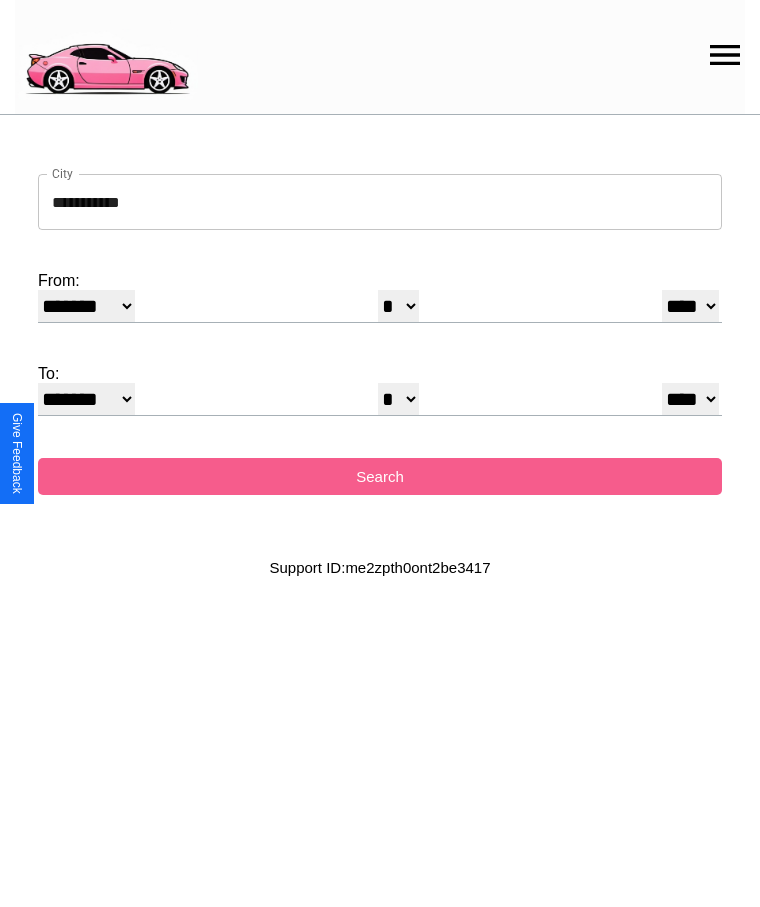 select on "**" 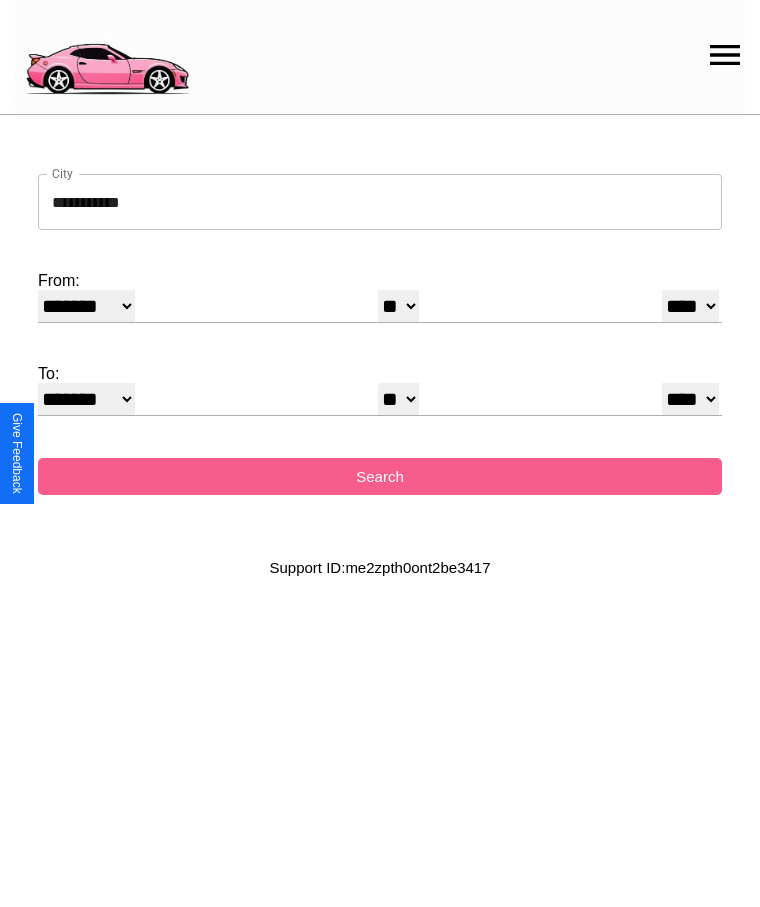 click on "* * * * * * * * * ** ** ** ** ** ** ** ** ** ** ** ** ** ** ** ** ** ** ** ** ** **" at bounding box center [398, 399] 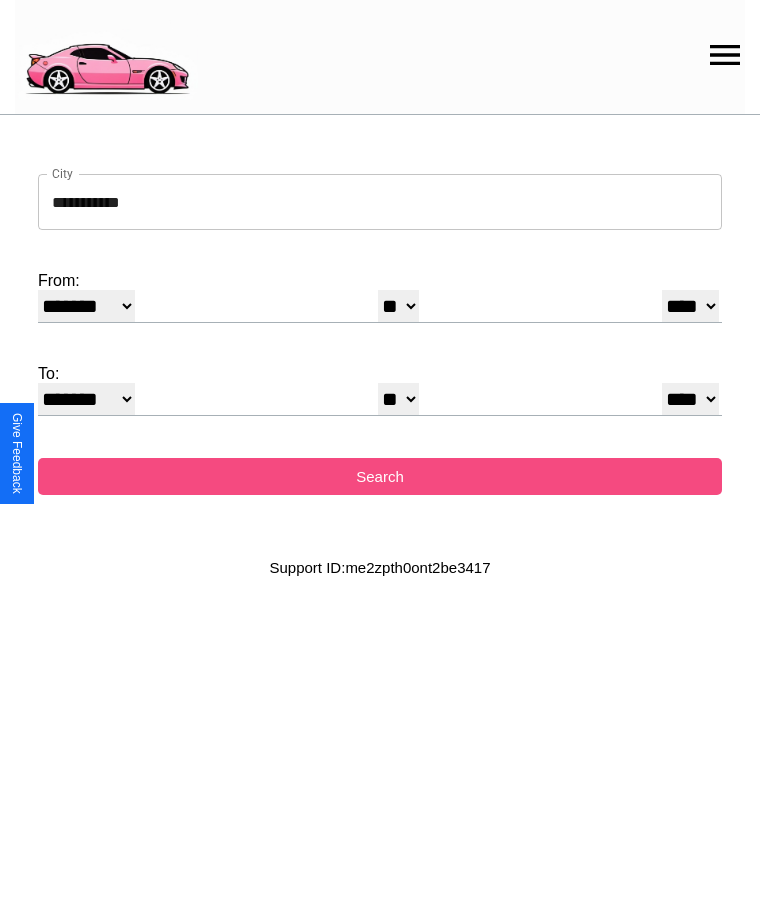 click on "Search" at bounding box center [380, 476] 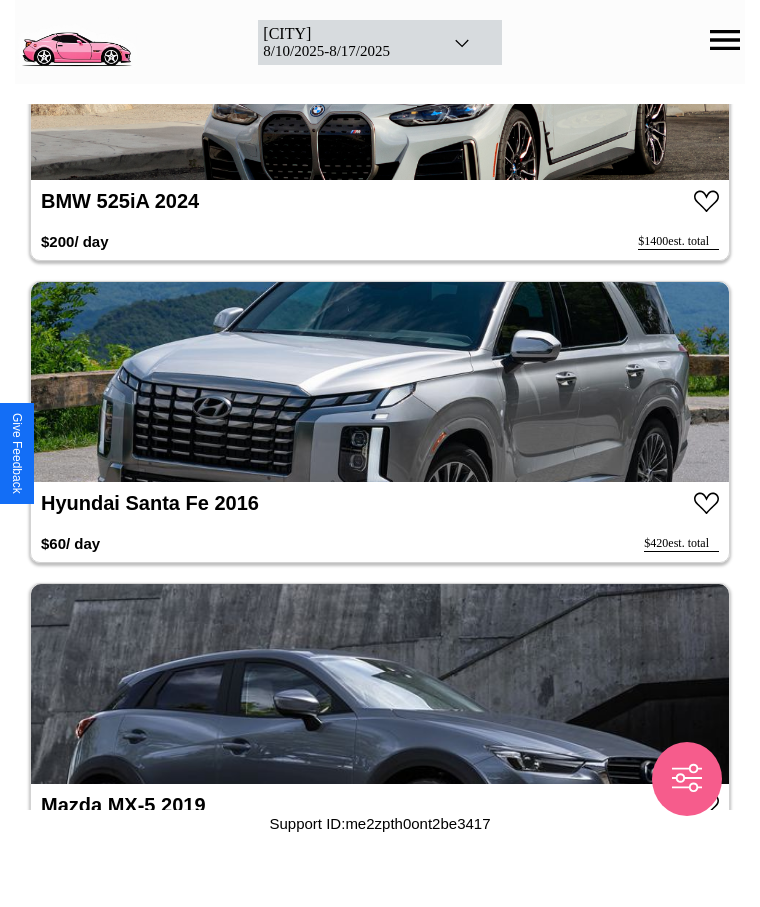 scroll, scrollTop: 15635, scrollLeft: 0, axis: vertical 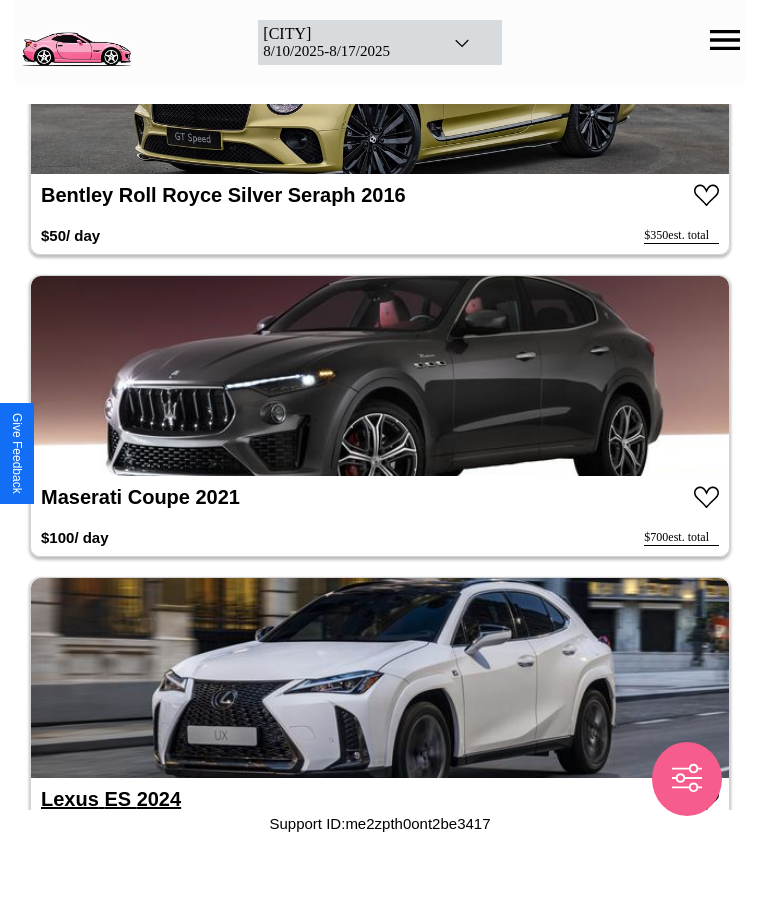 click on "Lexus   ES   2024" at bounding box center [111, 799] 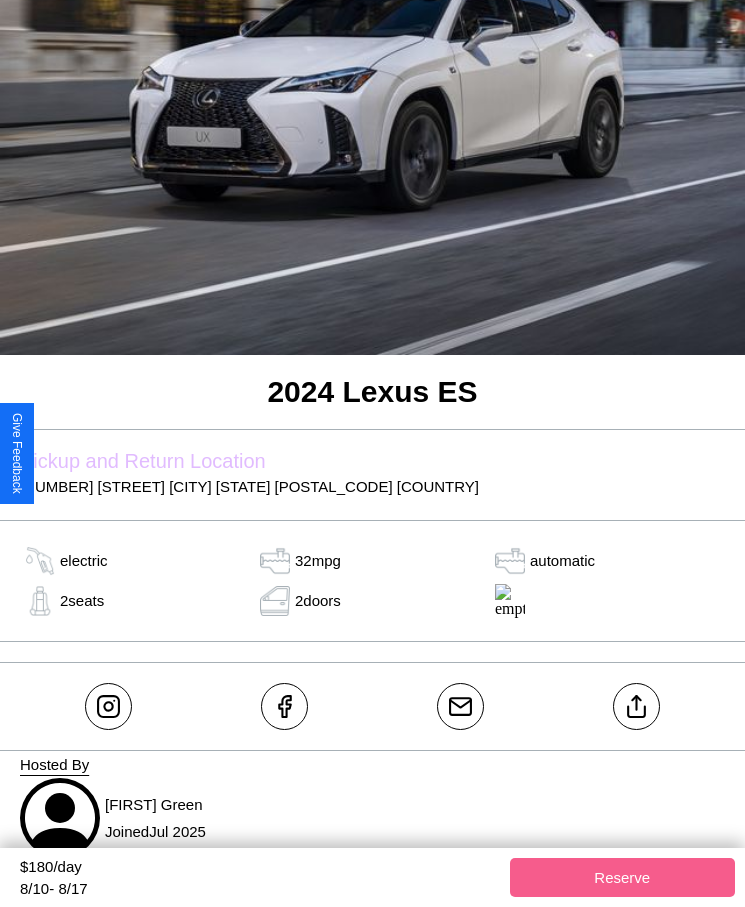 scroll, scrollTop: 316, scrollLeft: 0, axis: vertical 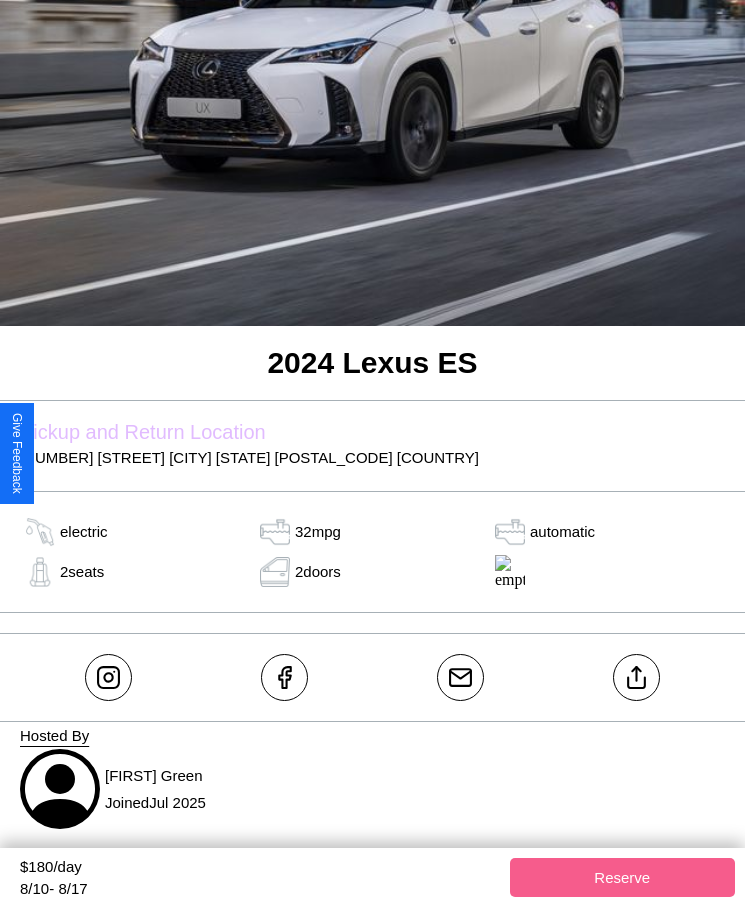 click on "[NUMBER] [STREET] [CITY] [STATE] [POSTAL_CODE] [COUNTRY]" at bounding box center (372, 457) 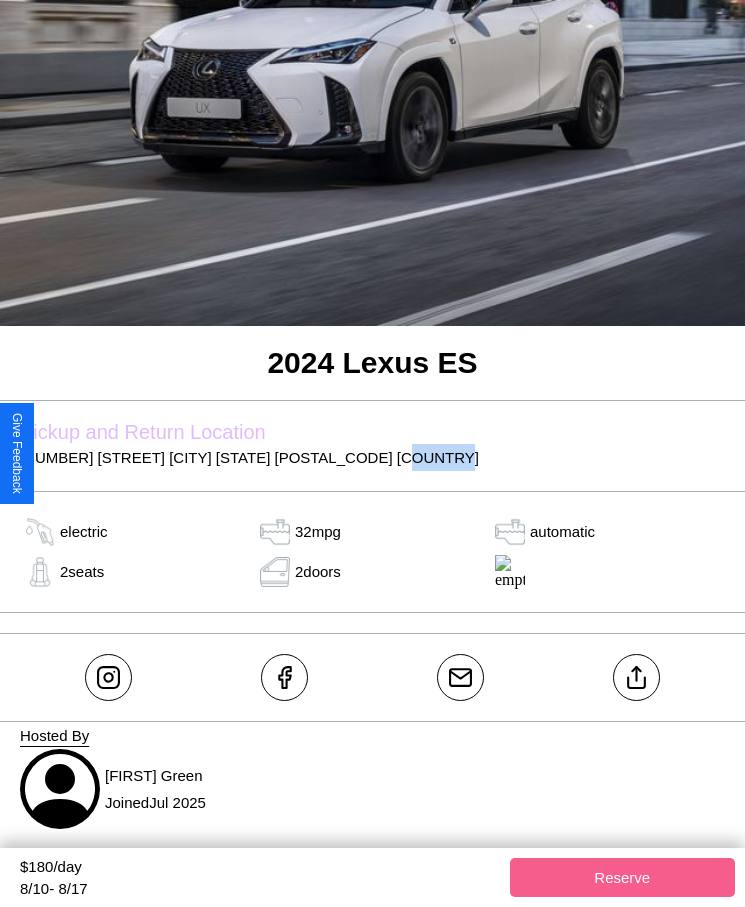 click on "[NUMBER] [STREET] [CITY] [STATE] [POSTAL_CODE] [COUNTRY]" at bounding box center [372, 457] 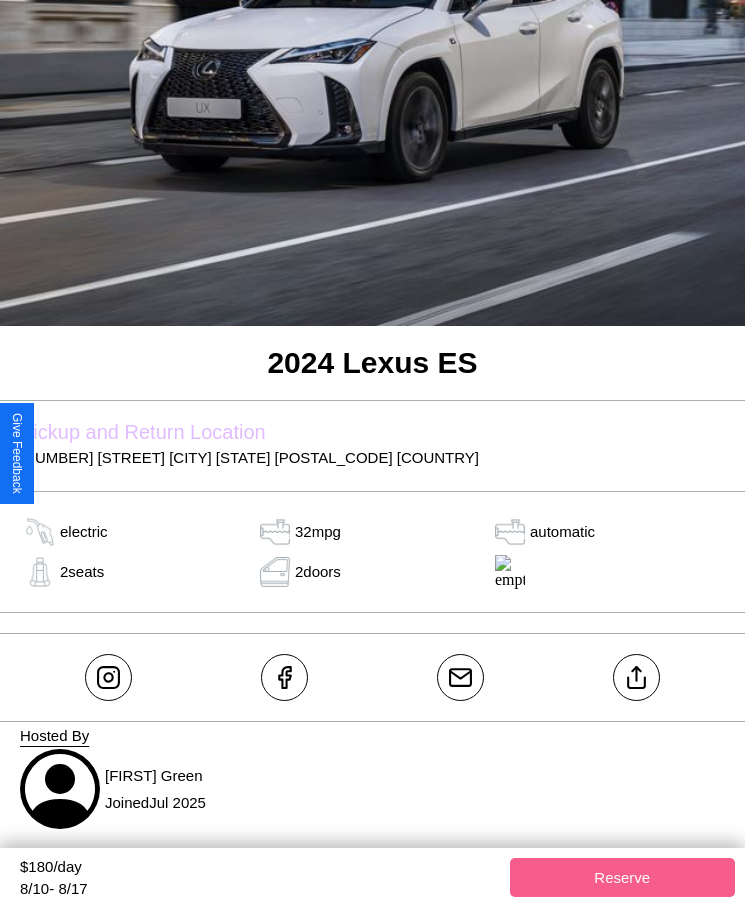 click on "[NUMBER] [STREET] [CITY] [STATE] [POSTAL_CODE] [COUNTRY]" at bounding box center [372, 457] 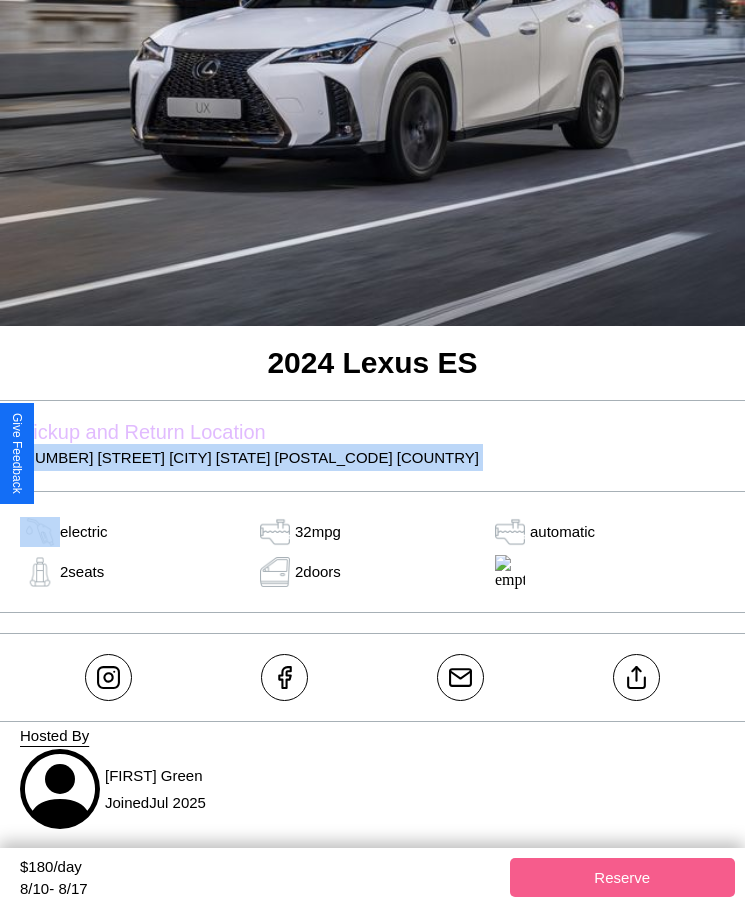 click on "[NUMBER] [STREET] [CITY] [STATE] [POSTAL_CODE] [COUNTRY]" at bounding box center [372, 457] 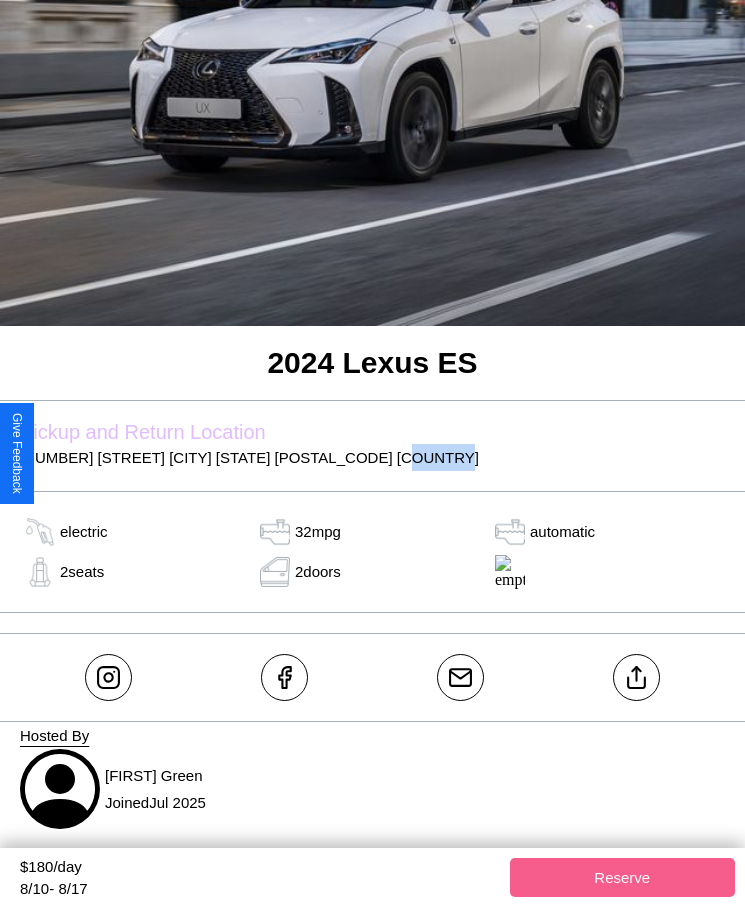 click on "[NUMBER] [STREET] [CITY] [STATE] [POSTAL_CODE] [COUNTRY]" at bounding box center (372, 457) 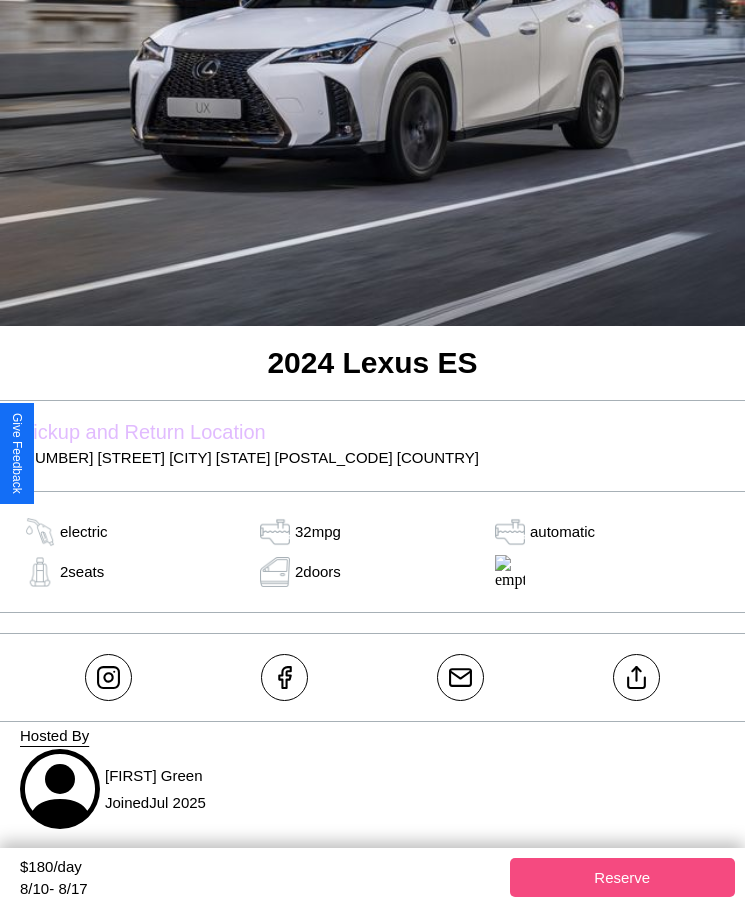 click on "Reserve" at bounding box center (623, 877) 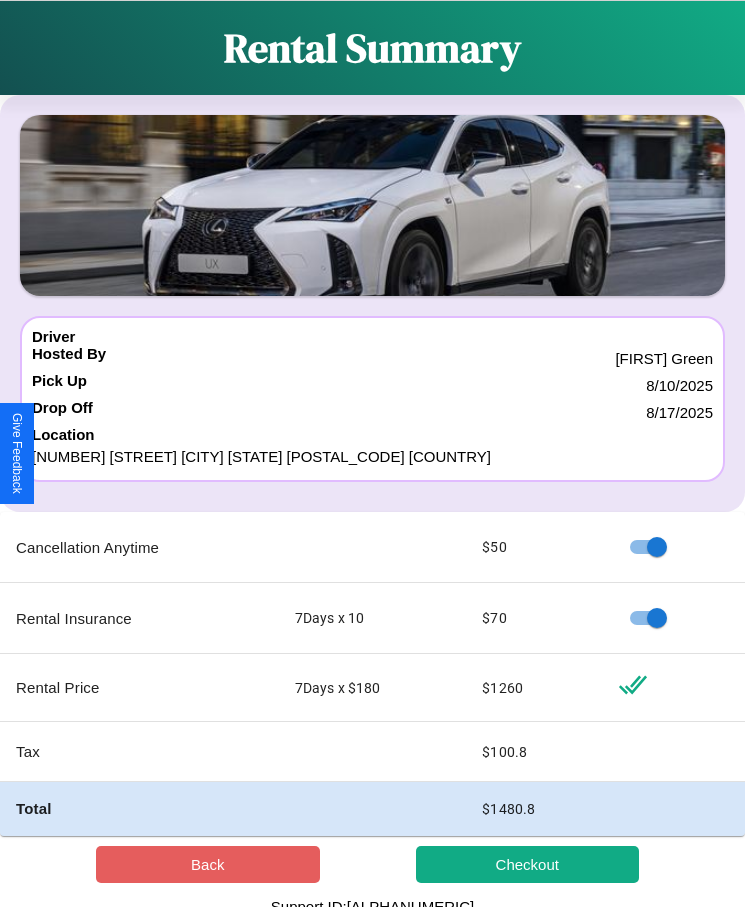 scroll, scrollTop: 13, scrollLeft: 0, axis: vertical 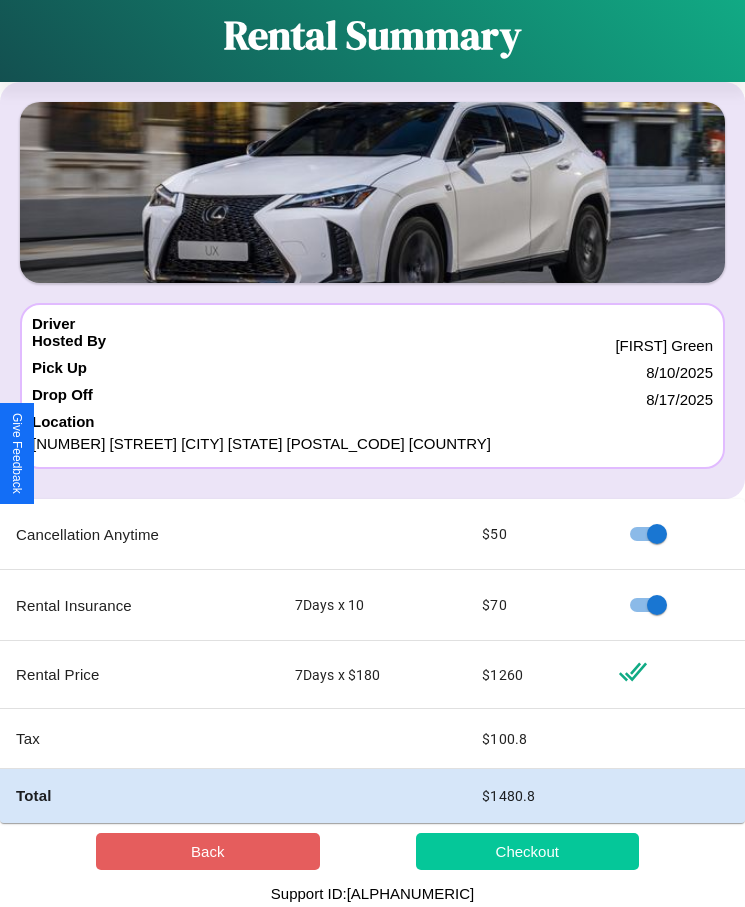 click on "Checkout" at bounding box center [528, 851] 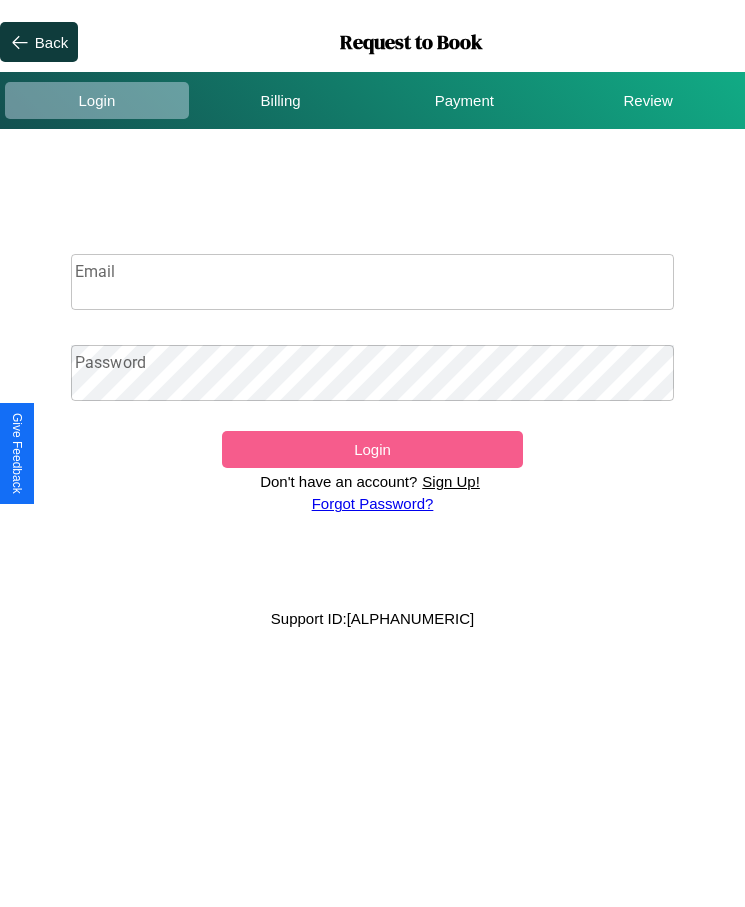scroll, scrollTop: 0, scrollLeft: 0, axis: both 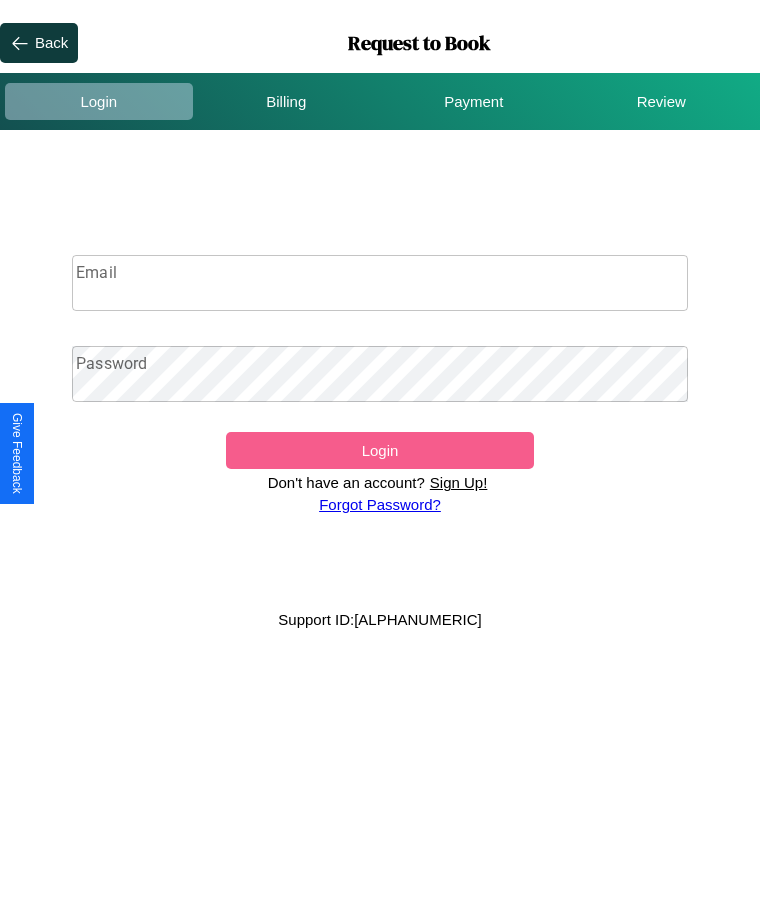 click on "Sign Up!" at bounding box center [459, 482] 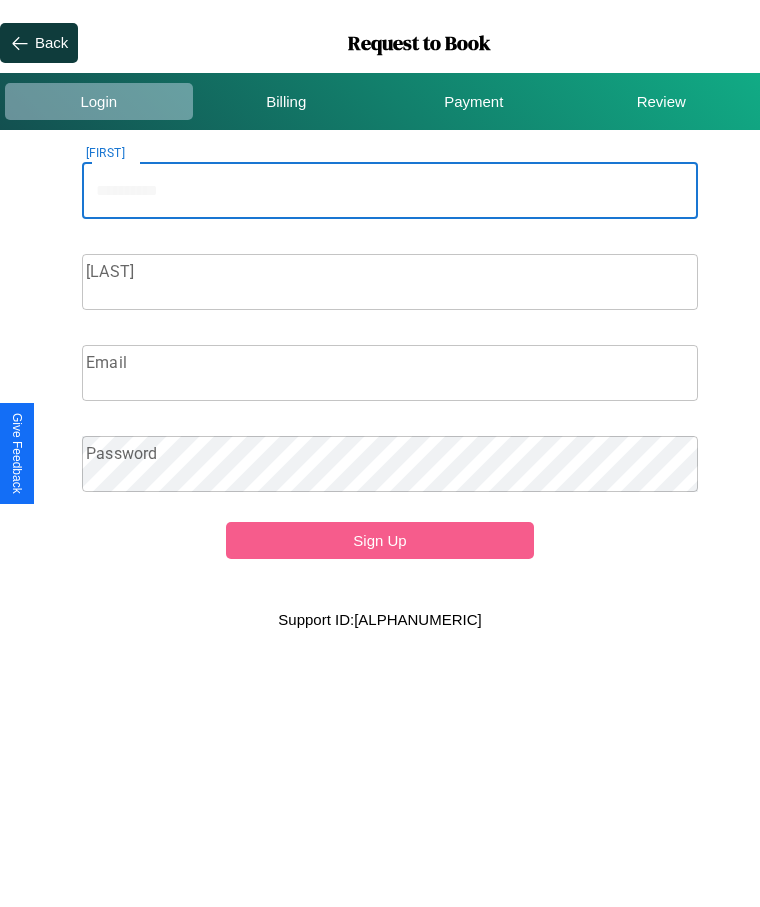 click on "[FIRST]" at bounding box center (390, 191) 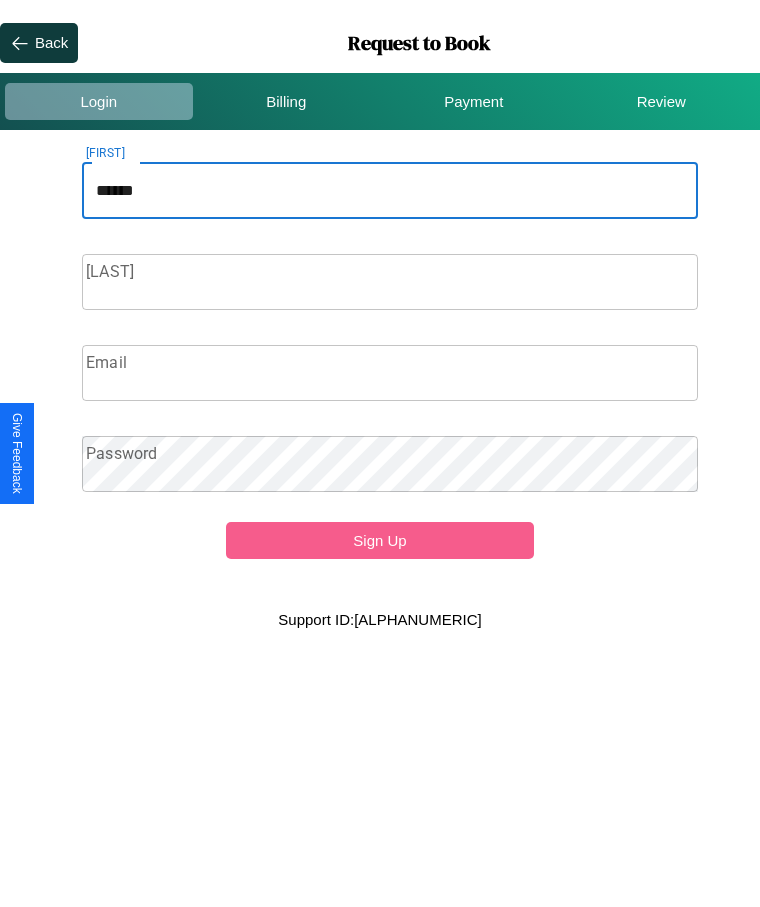 type on "******" 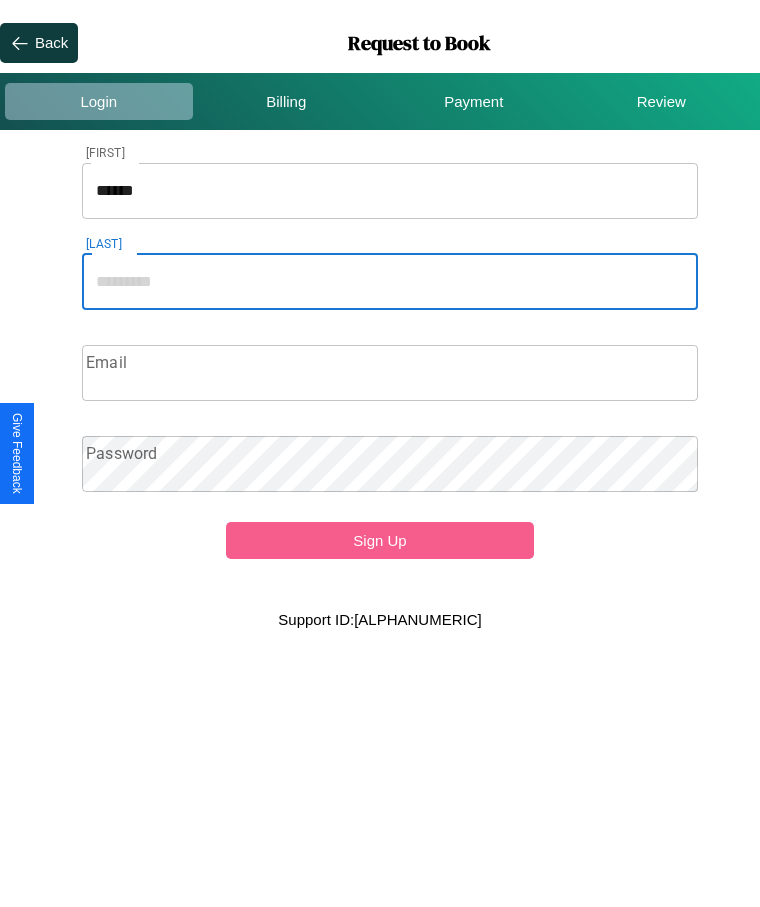 click on "[LAST]" at bounding box center [390, 282] 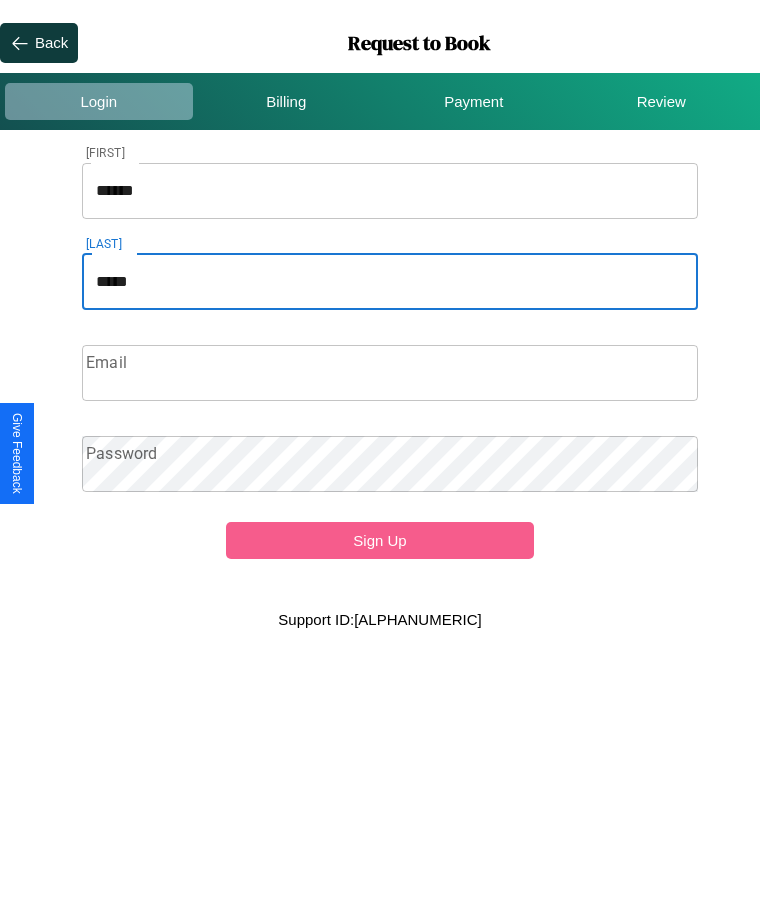 type on "*****" 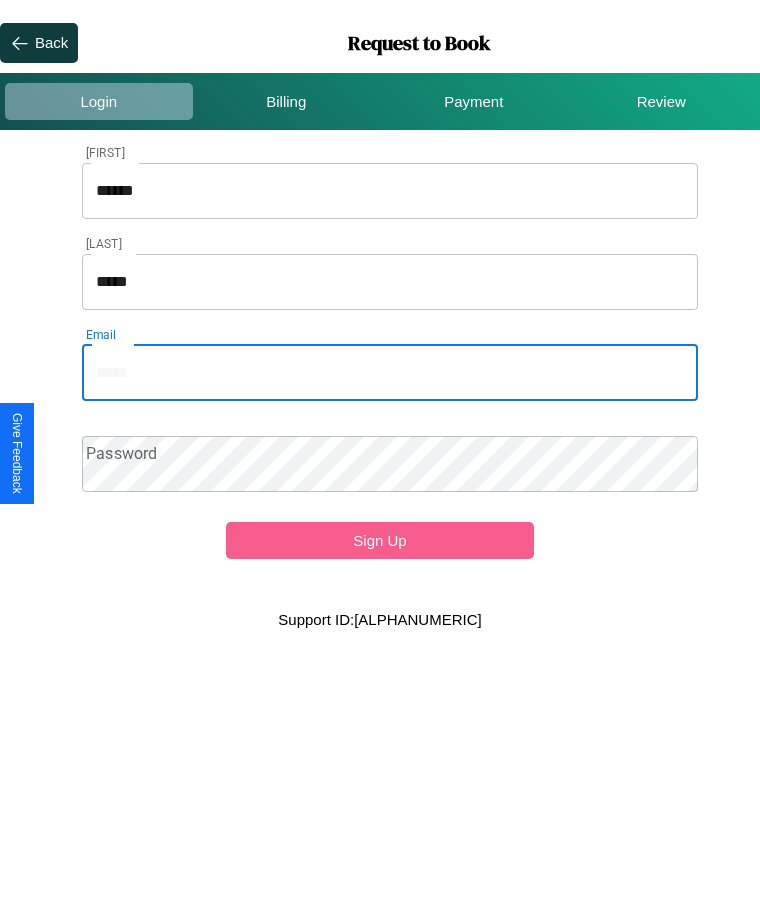 click on "Email" at bounding box center [390, 373] 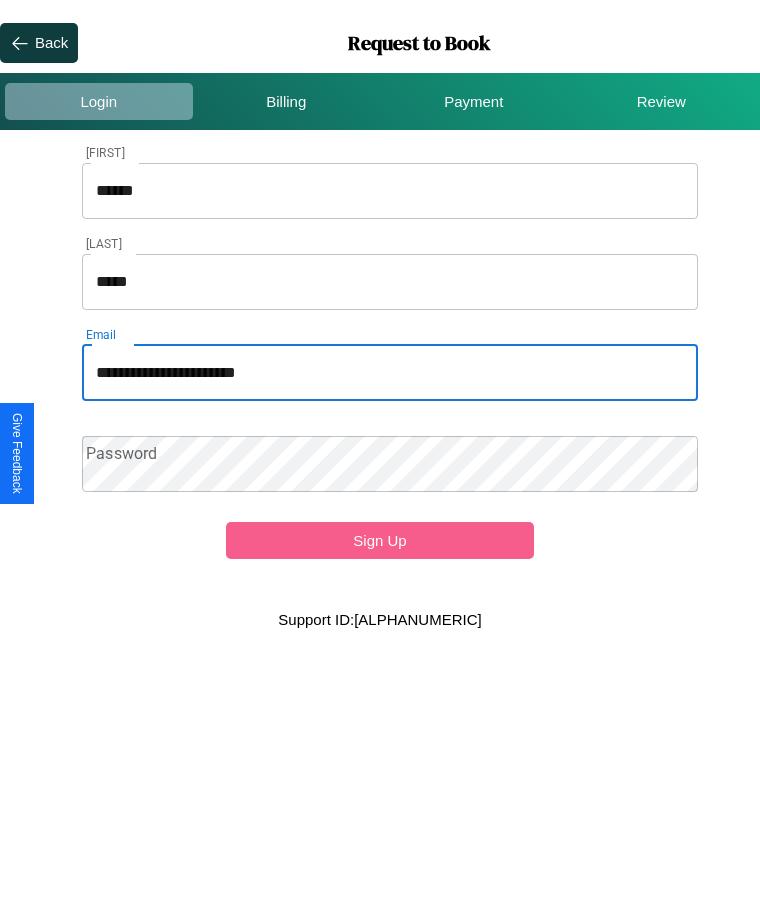 type on "**********" 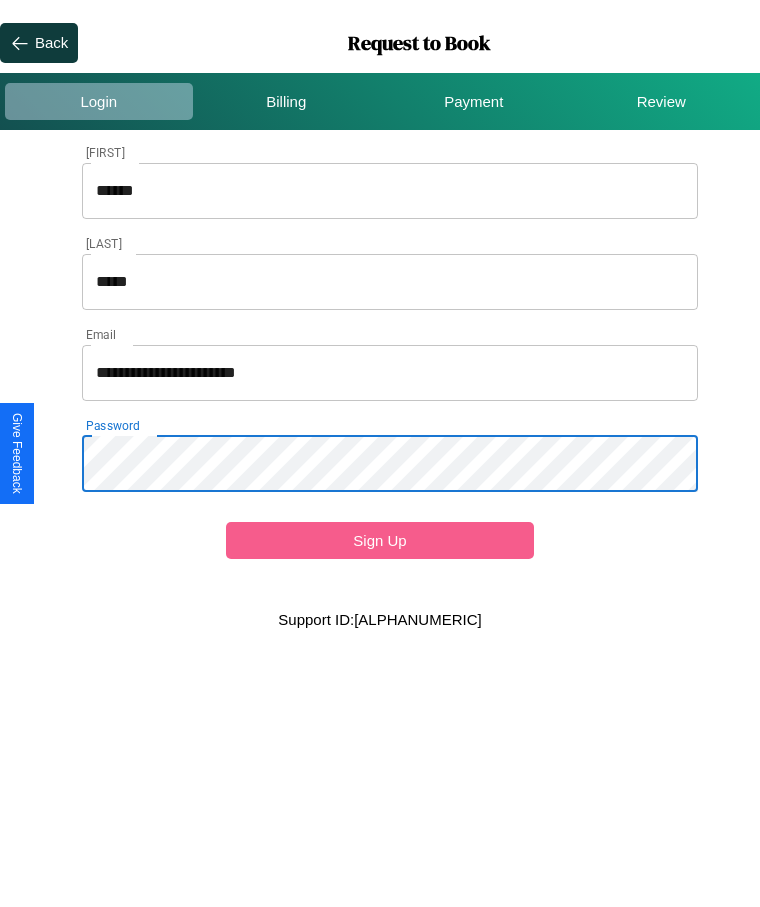 click on "Sign Up" at bounding box center [380, 540] 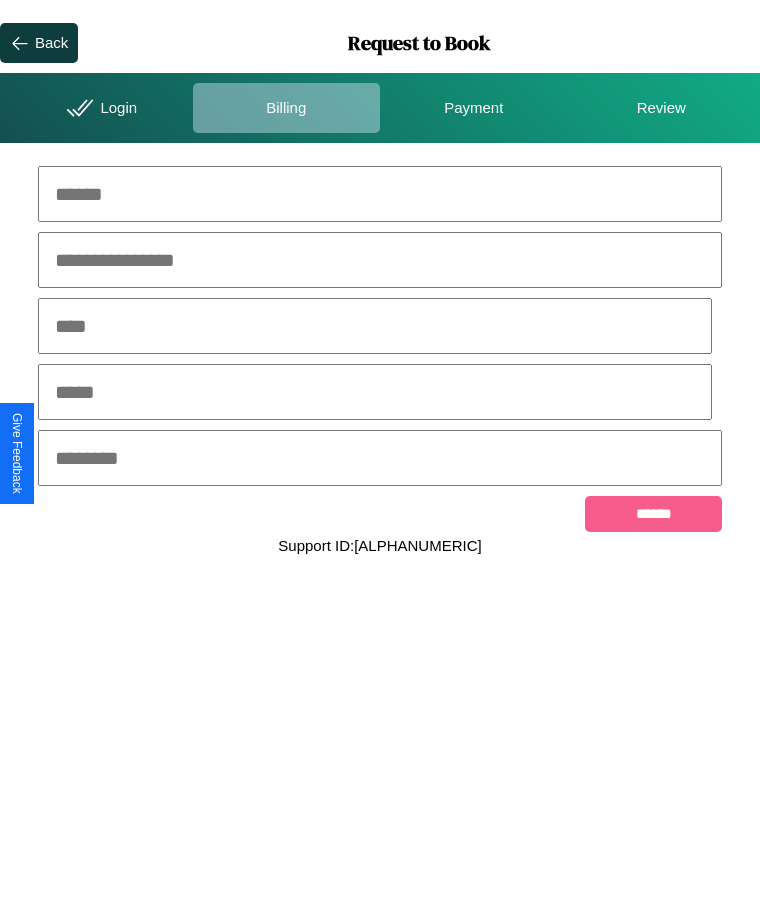 click at bounding box center [380, 194] 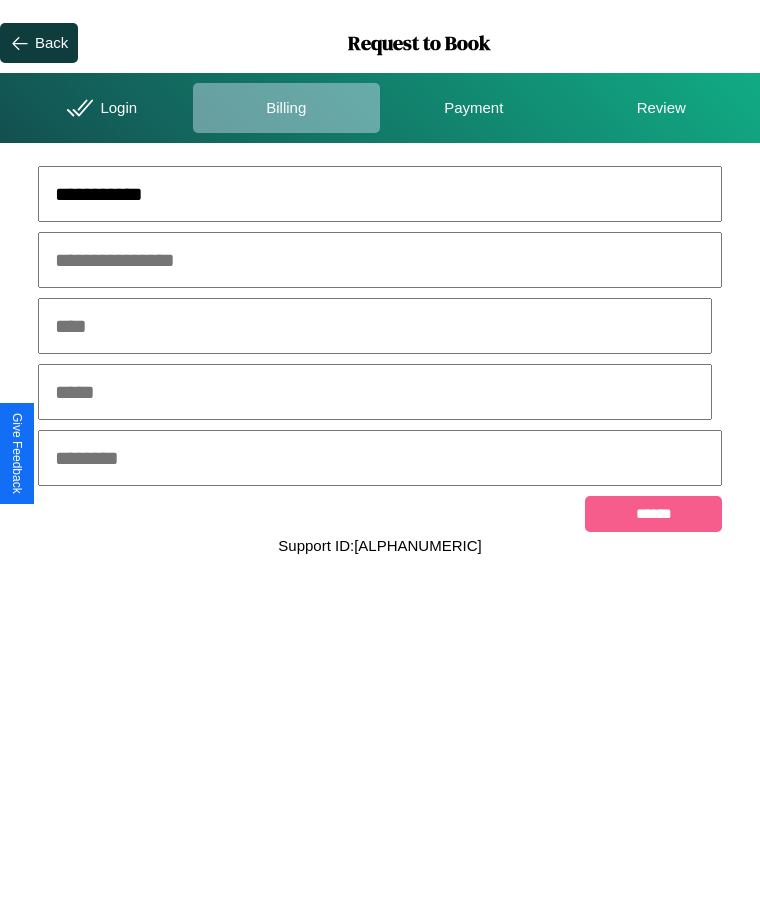 type on "**********" 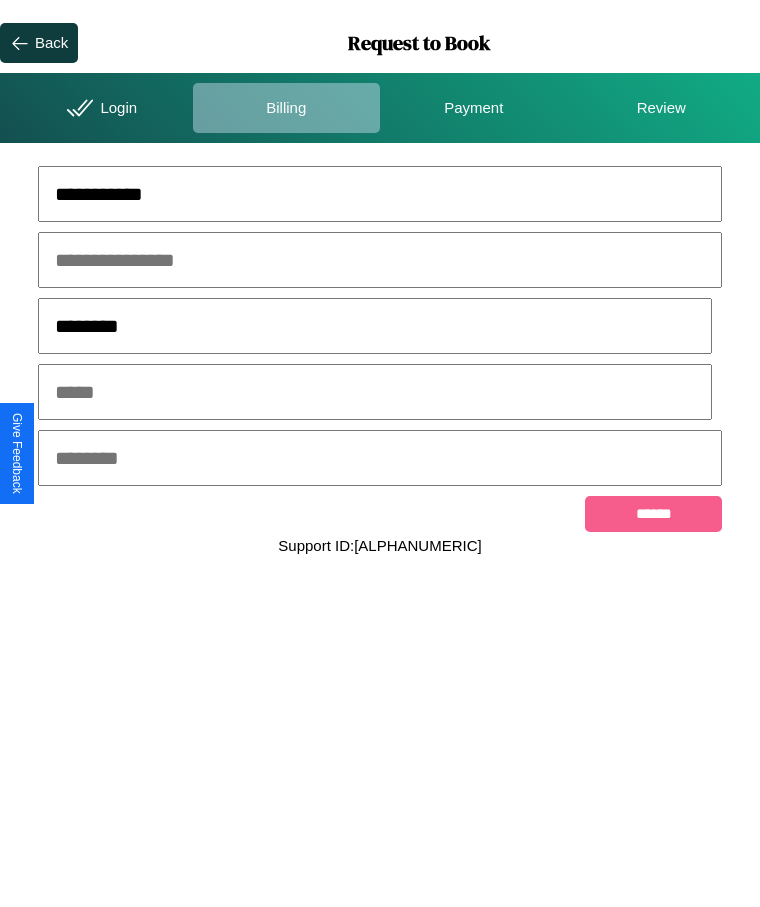 type on "********" 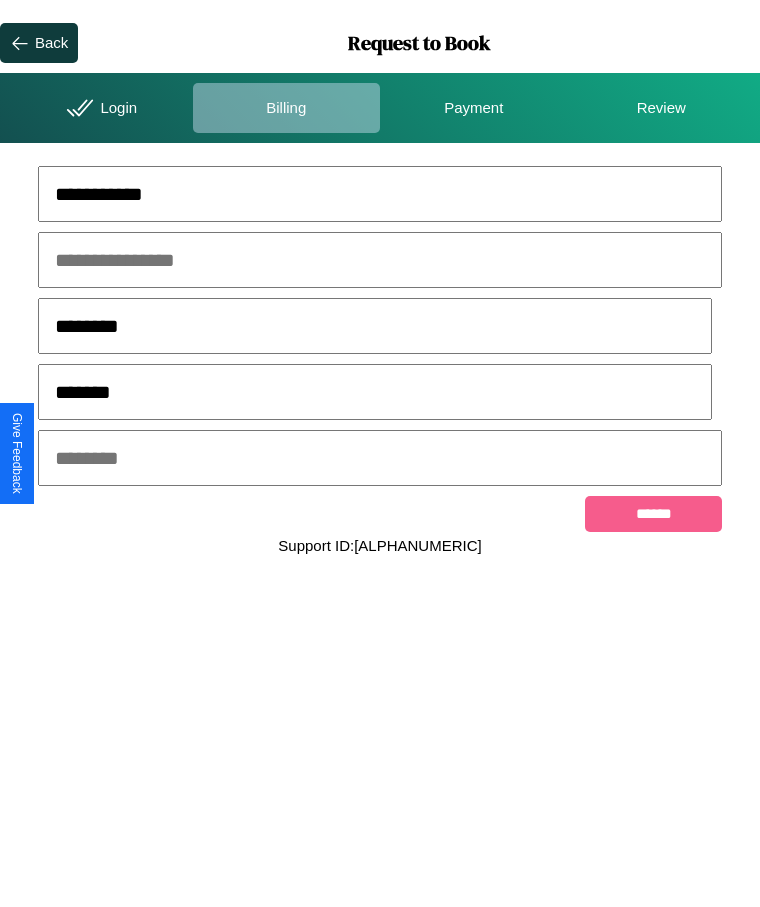 type on "*******" 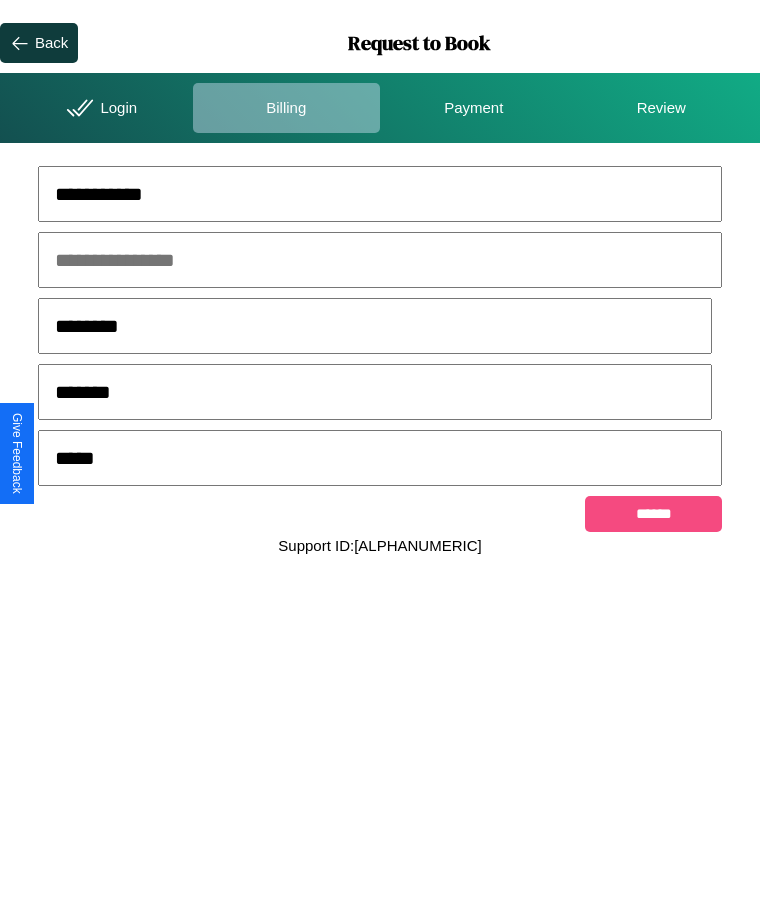 type on "*****" 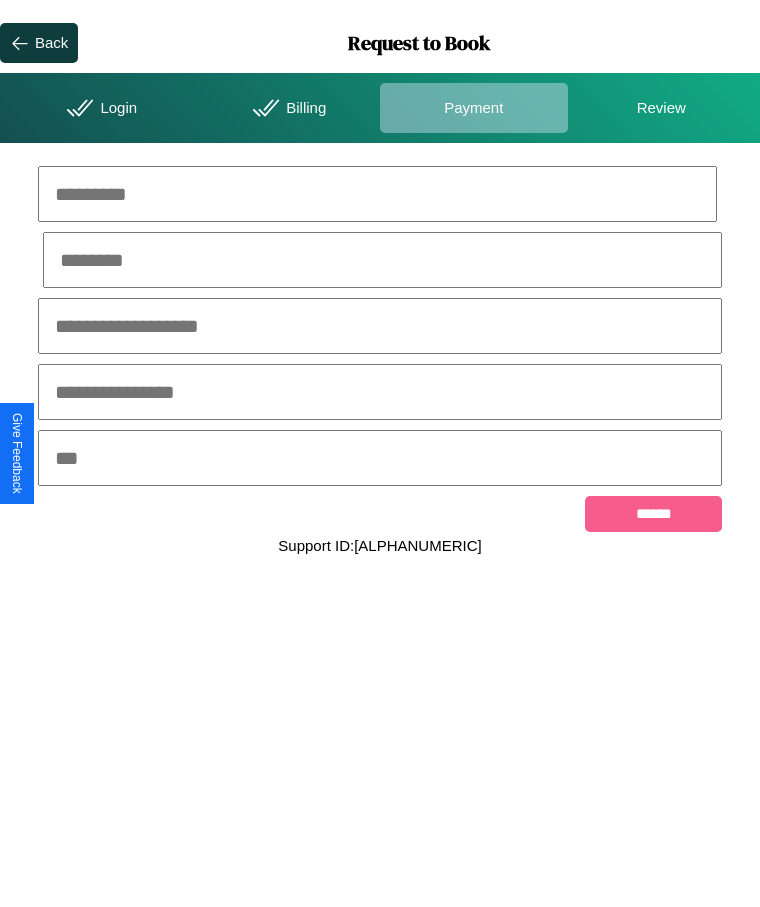 click at bounding box center (377, 194) 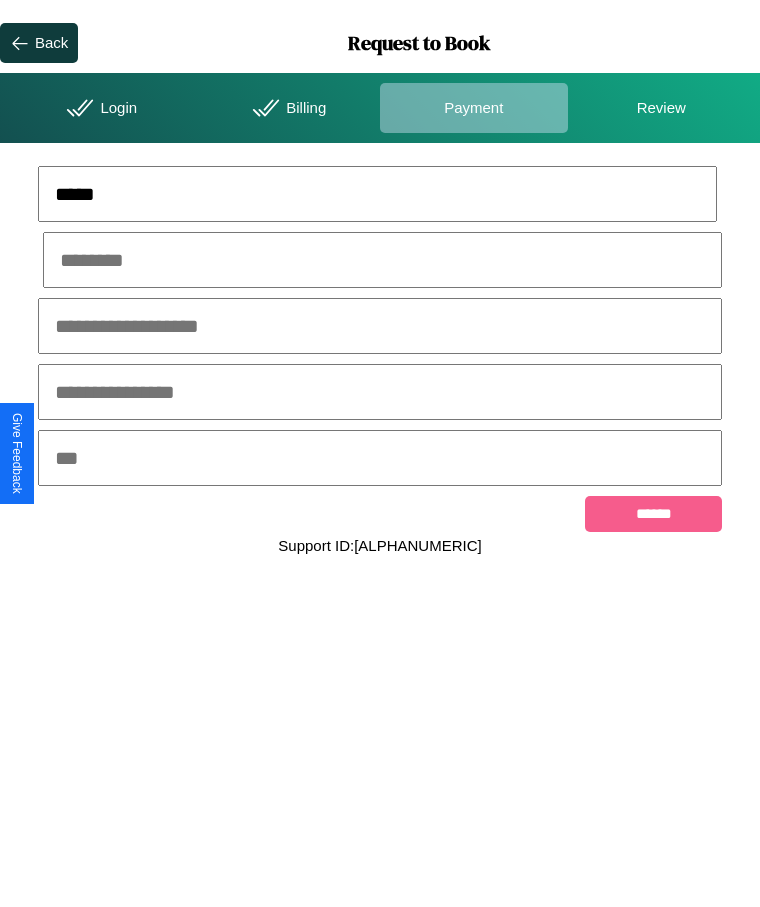 type on "*****" 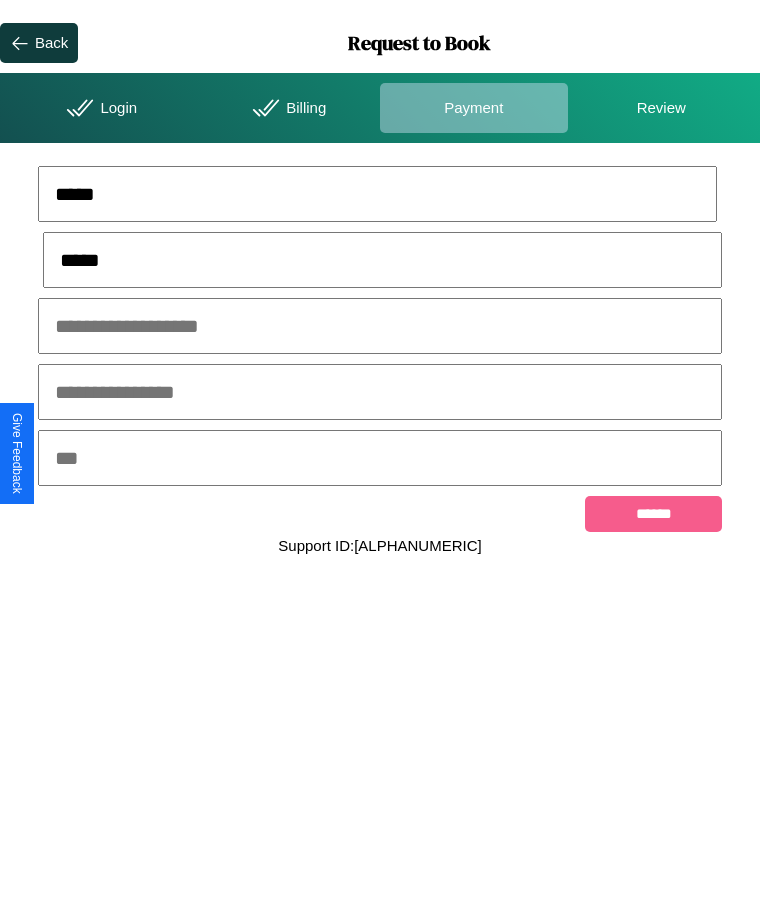 type on "*****" 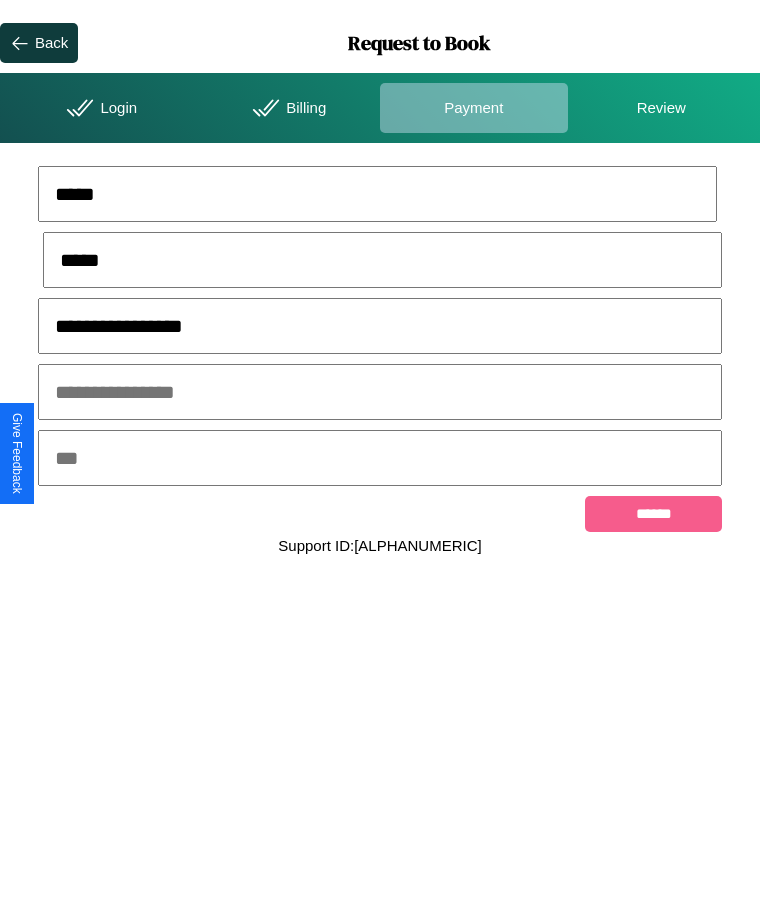 type on "**********" 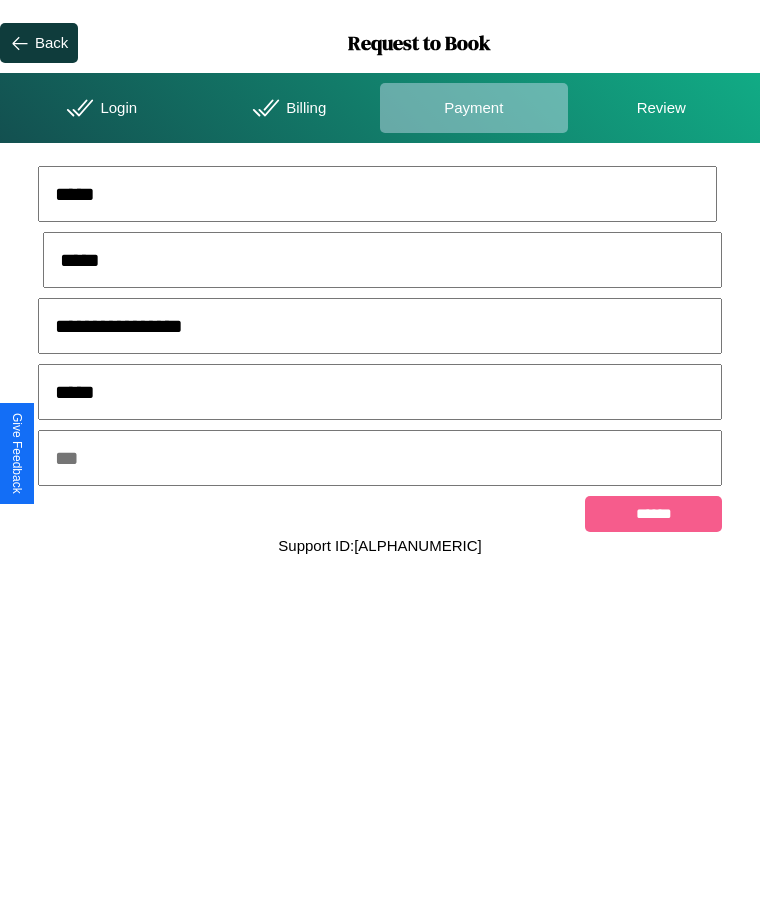 type on "*****" 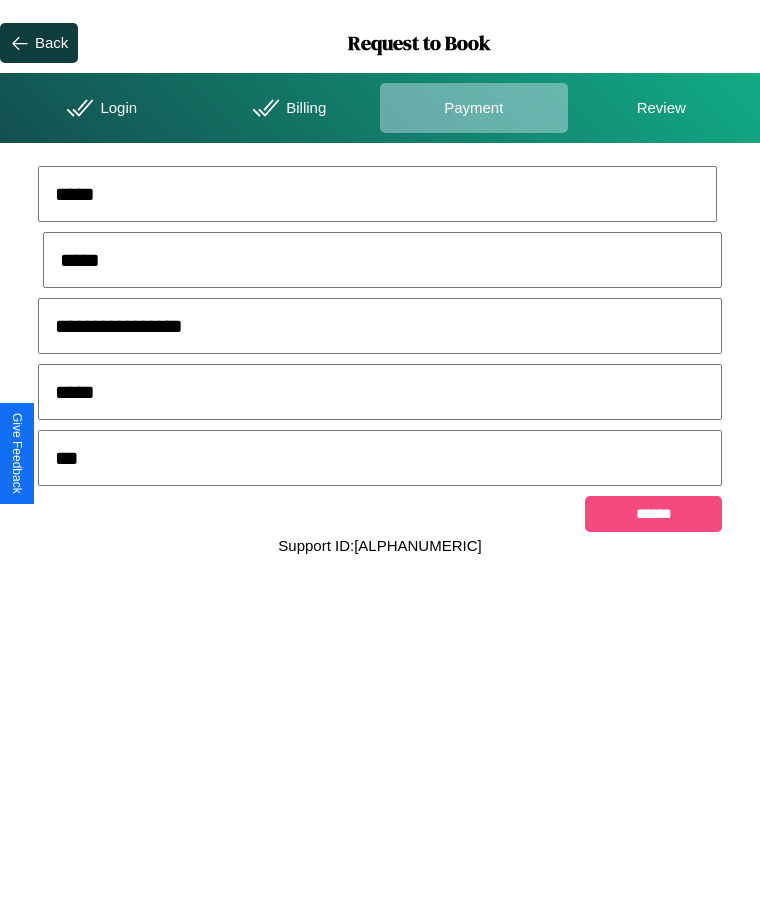 type on "***" 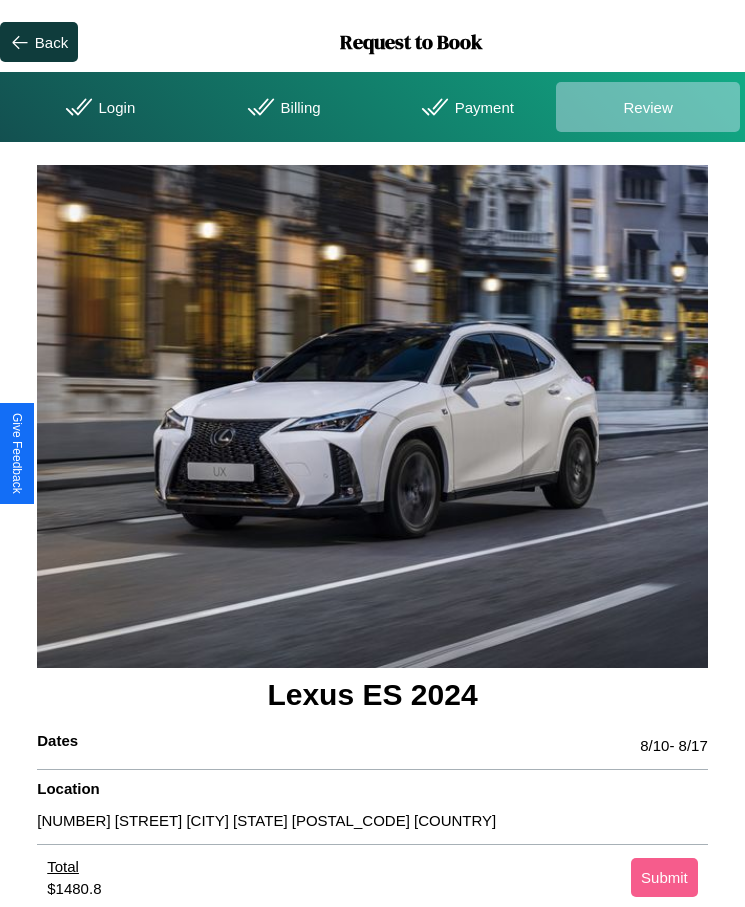 scroll, scrollTop: 2, scrollLeft: 0, axis: vertical 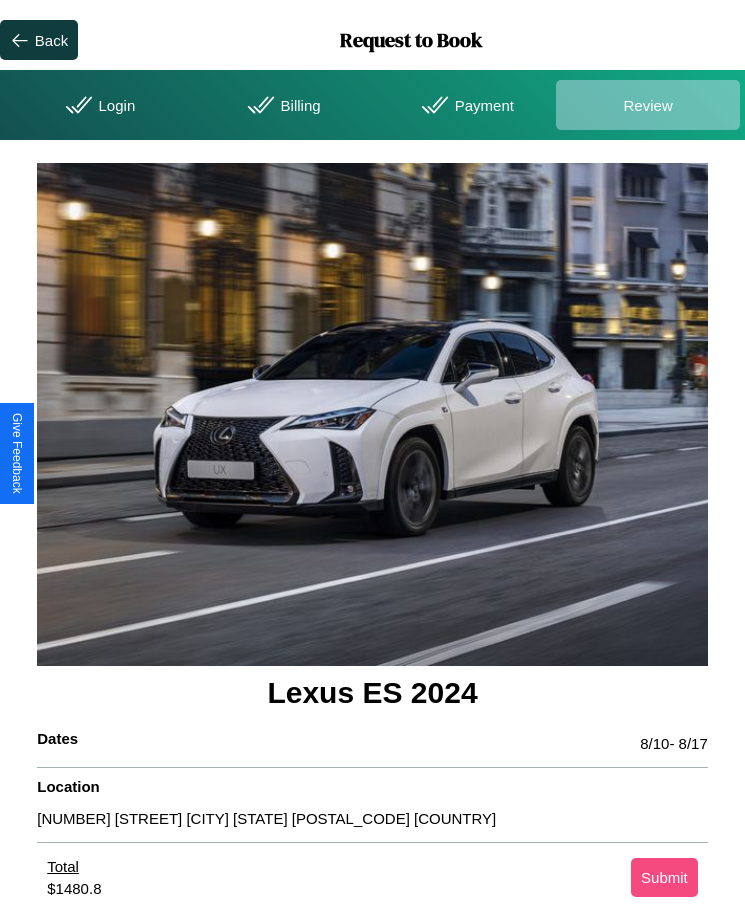 click on "Submit" at bounding box center [664, 877] 